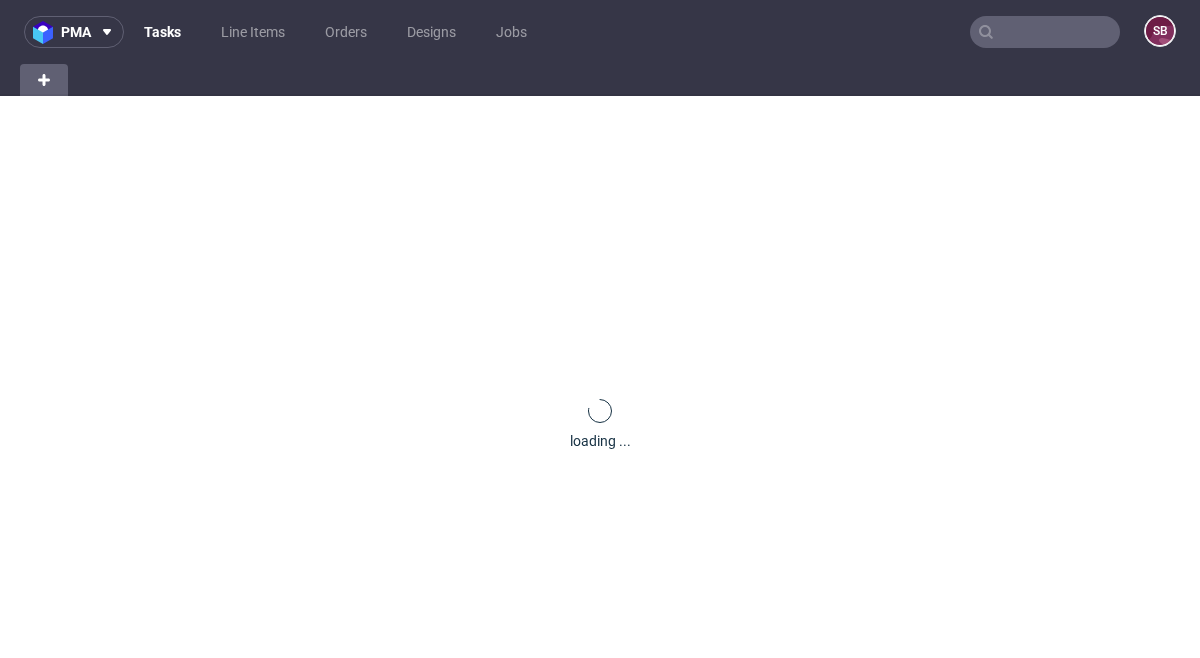scroll, scrollTop: 0, scrollLeft: 0, axis: both 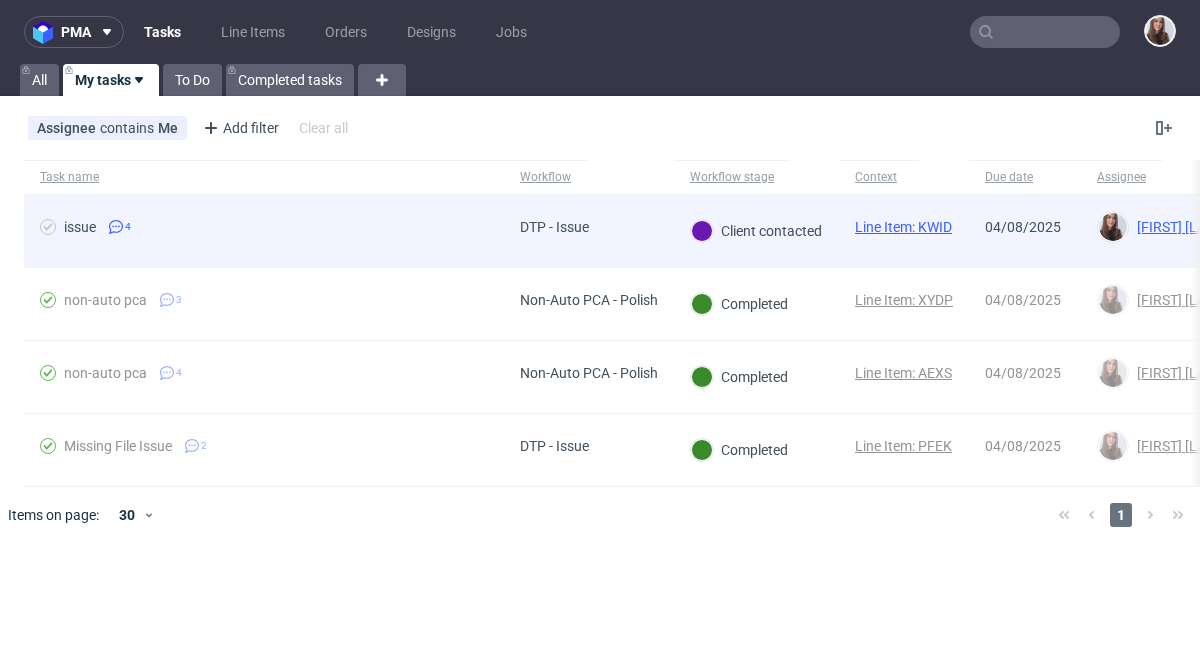 click on "Line Item: KWID" at bounding box center [903, 227] 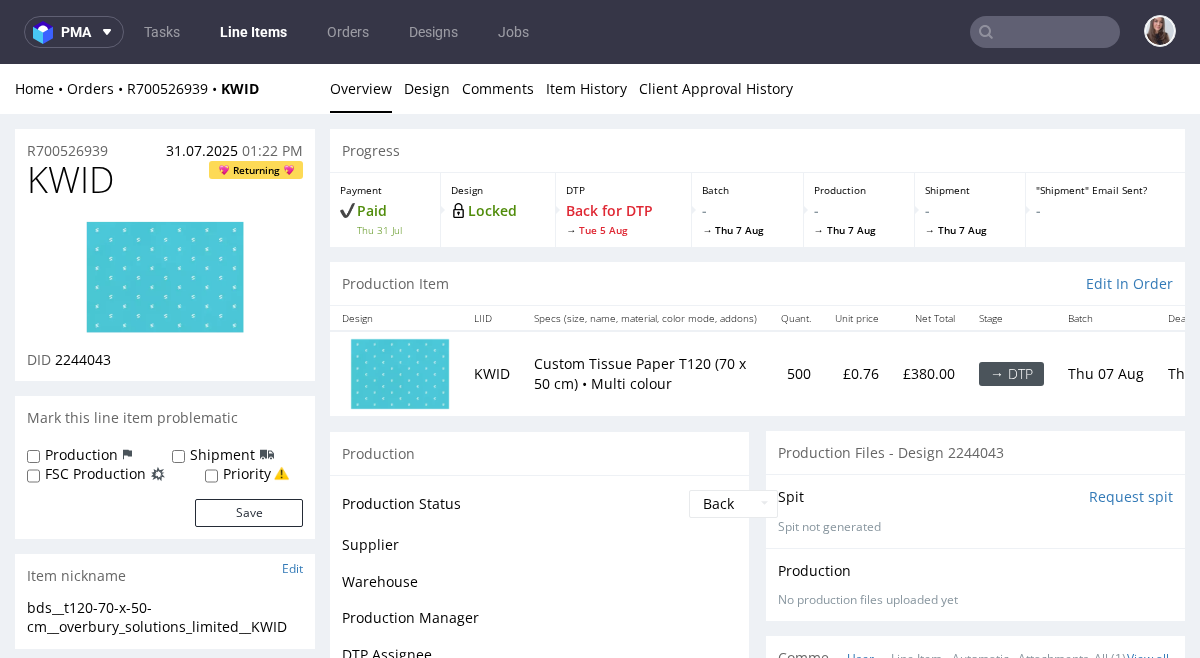 scroll, scrollTop: 0, scrollLeft: 0, axis: both 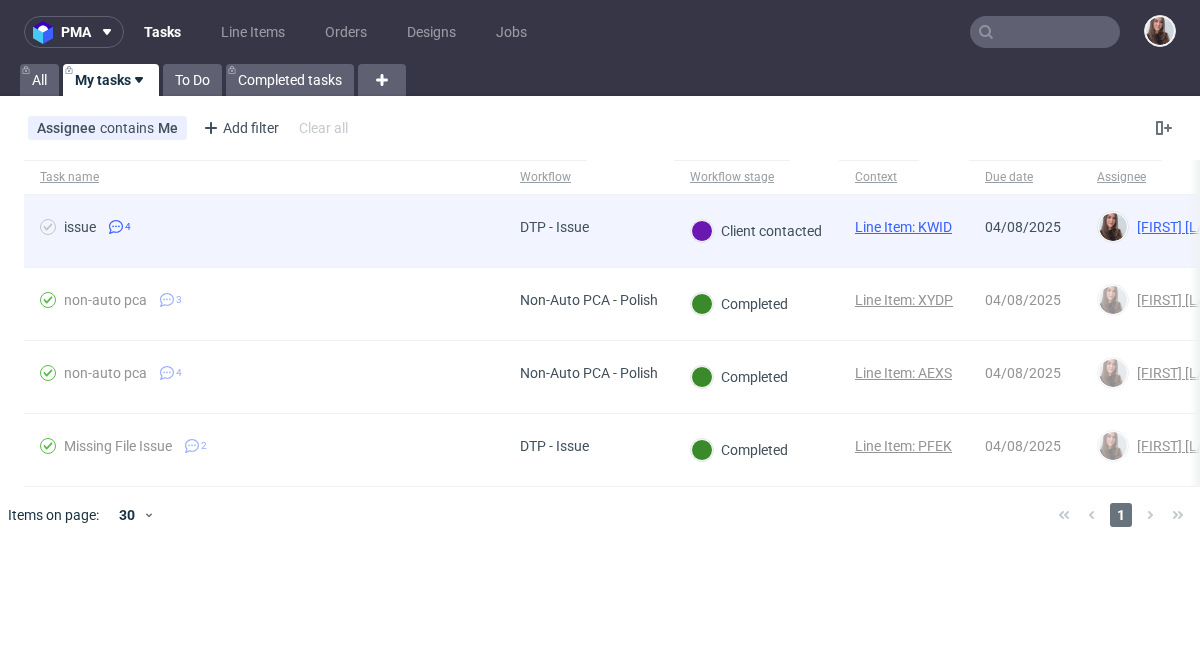 click 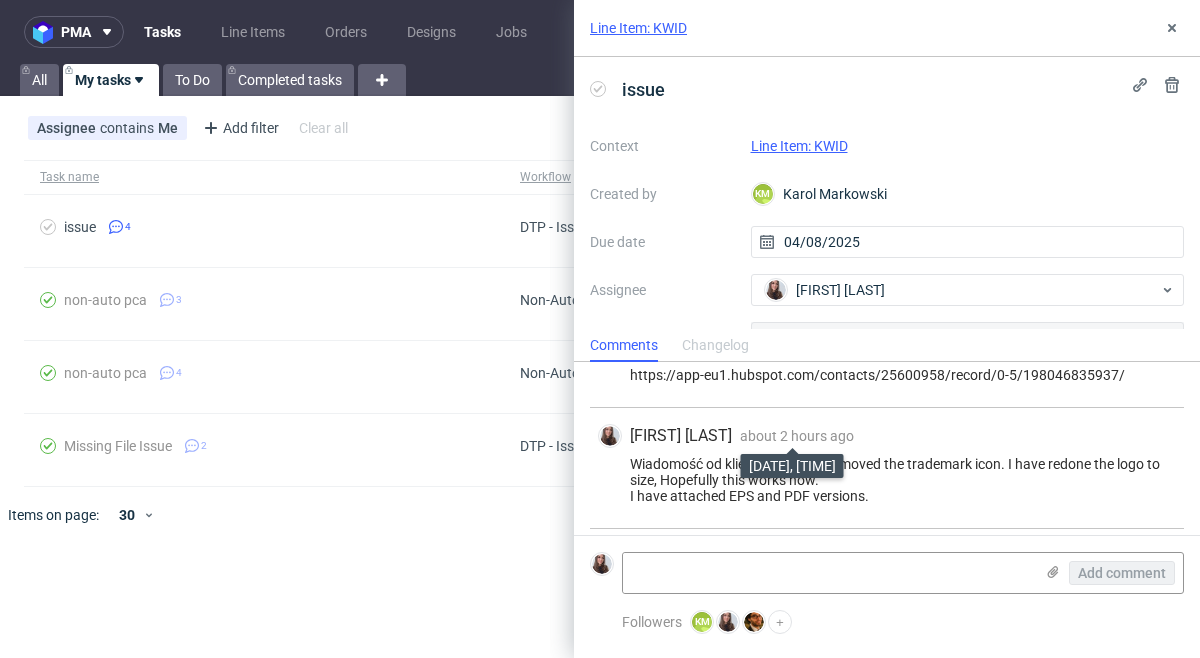 scroll, scrollTop: 0, scrollLeft: 0, axis: both 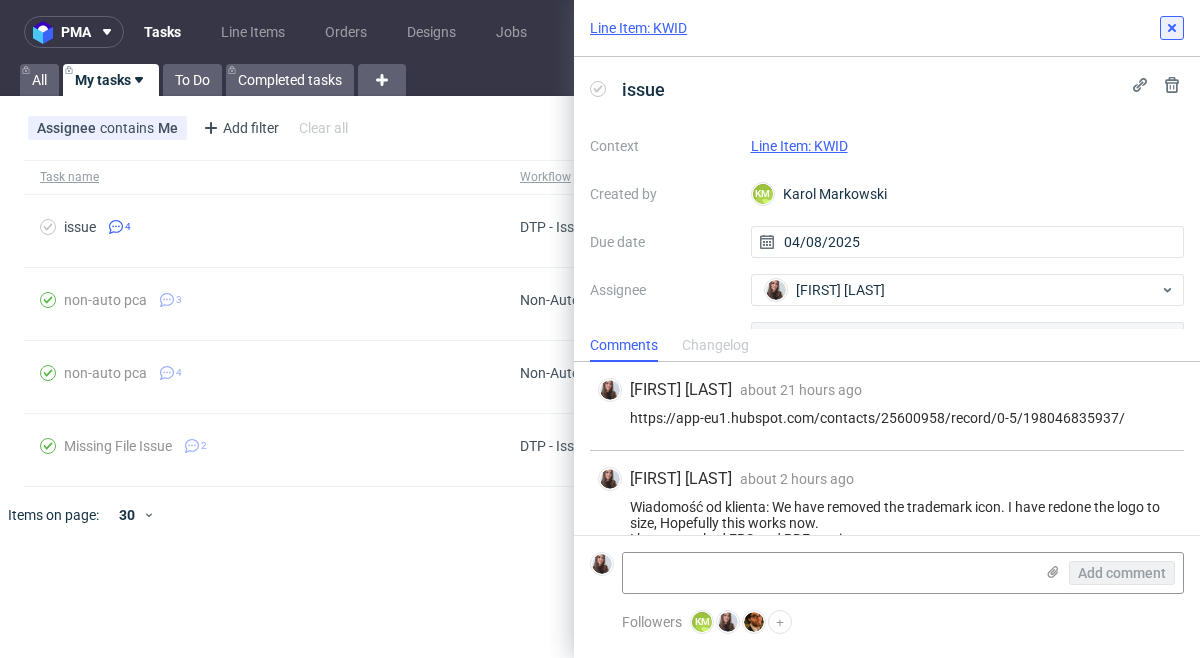 click 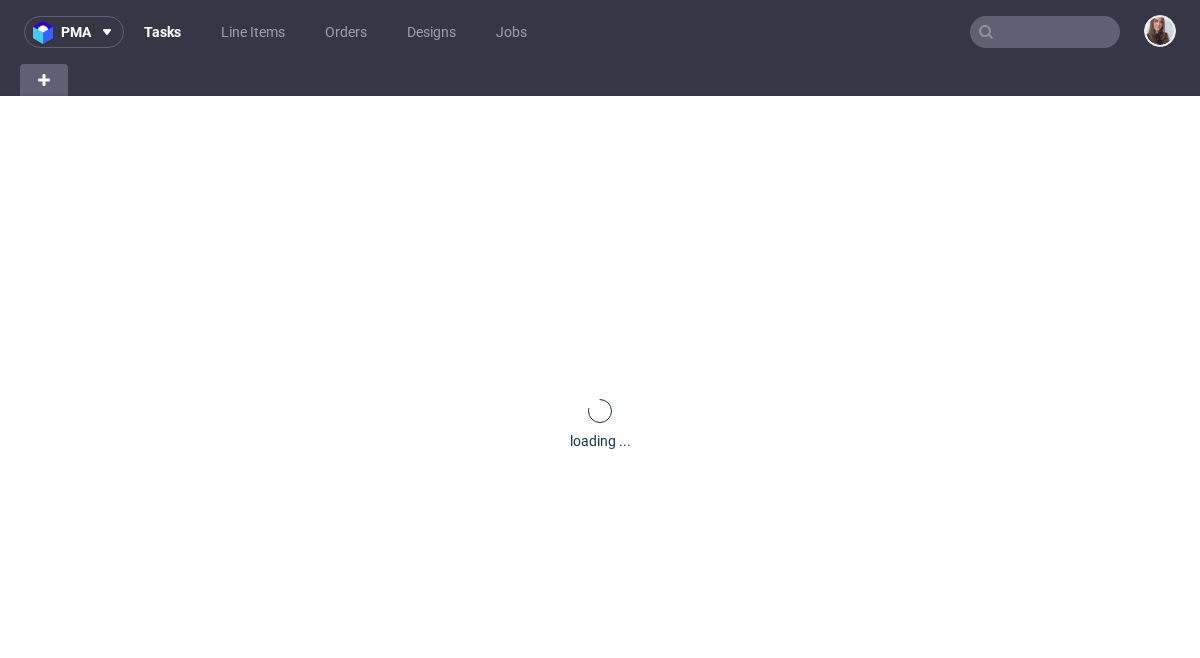 scroll, scrollTop: 0, scrollLeft: 0, axis: both 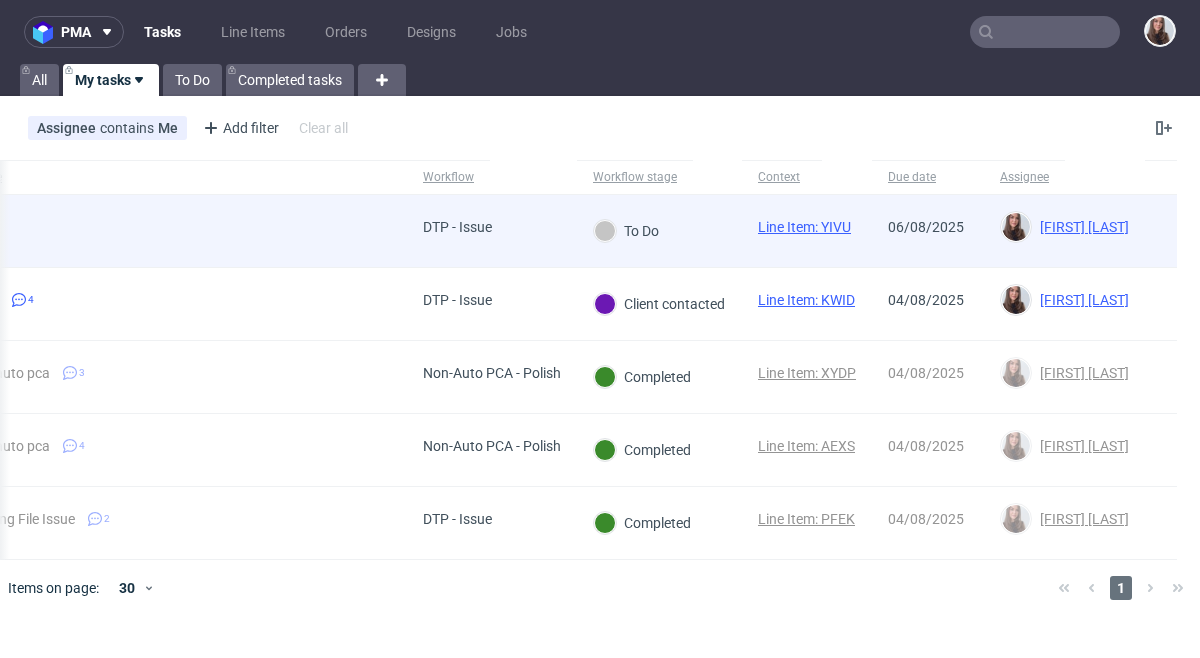 click on "DTP - Issue" at bounding box center [457, 231] 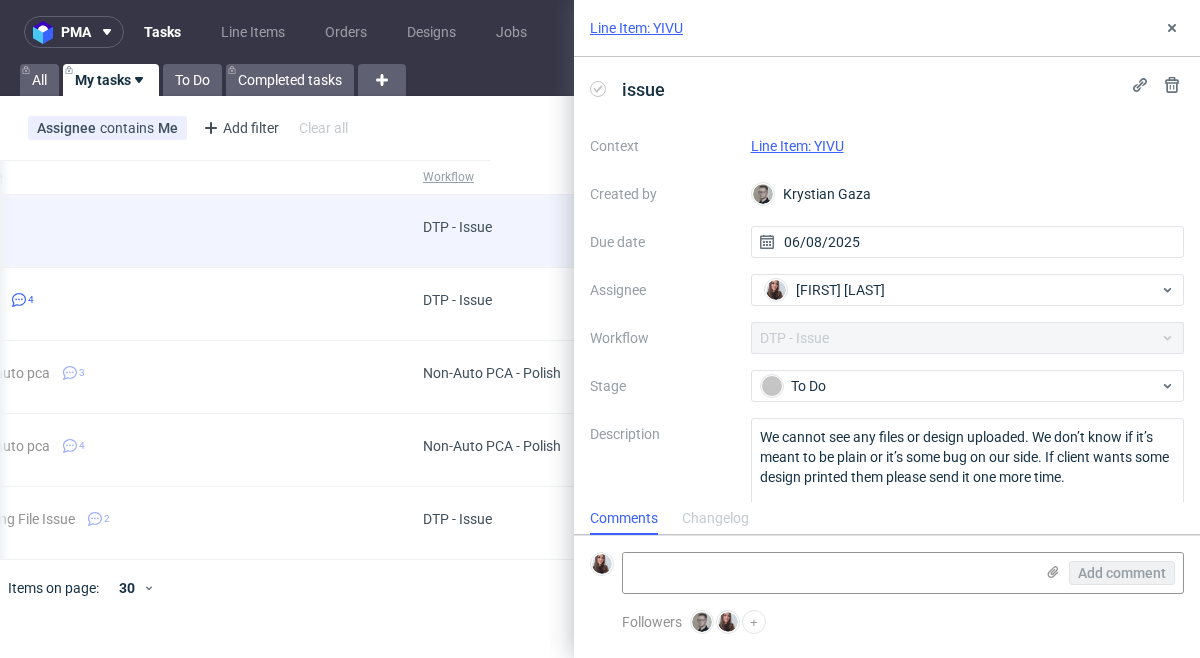 scroll, scrollTop: 16, scrollLeft: 0, axis: vertical 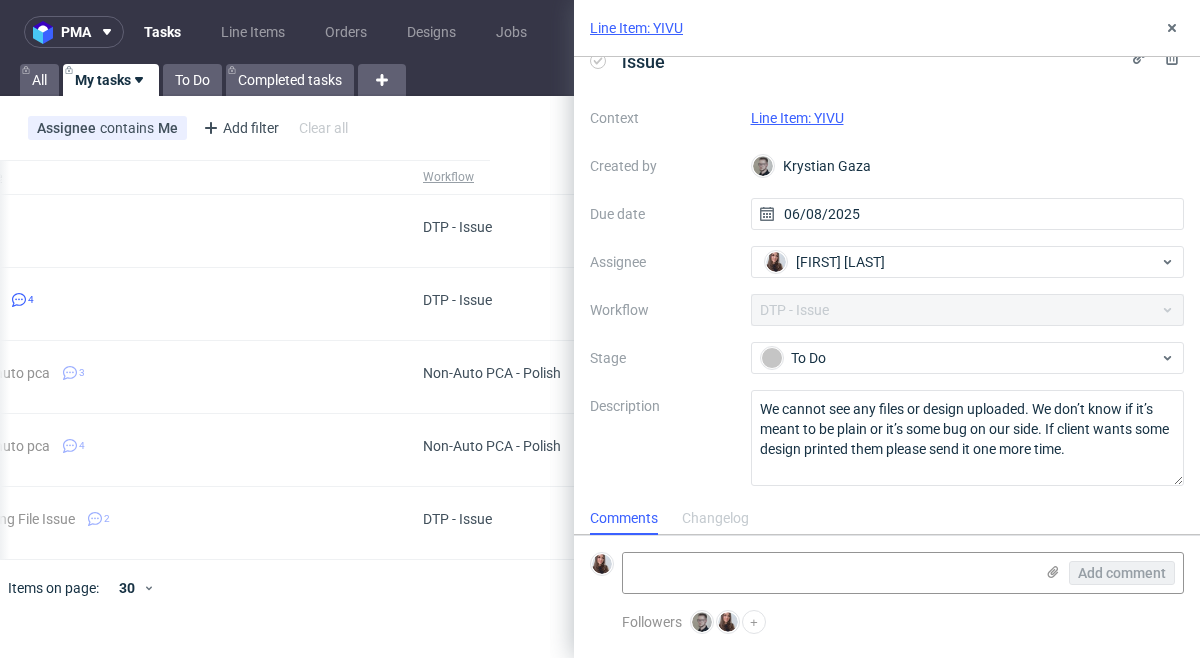 click on "Line Item: YIVU" at bounding box center [797, 118] 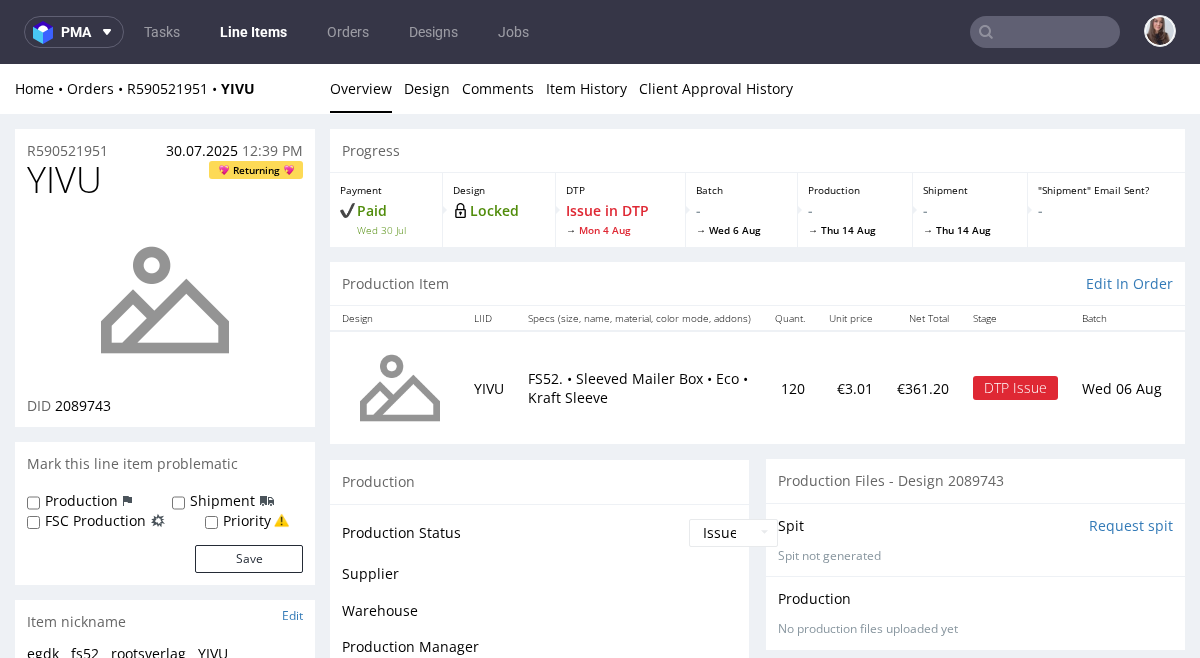 scroll, scrollTop: 0, scrollLeft: 0, axis: both 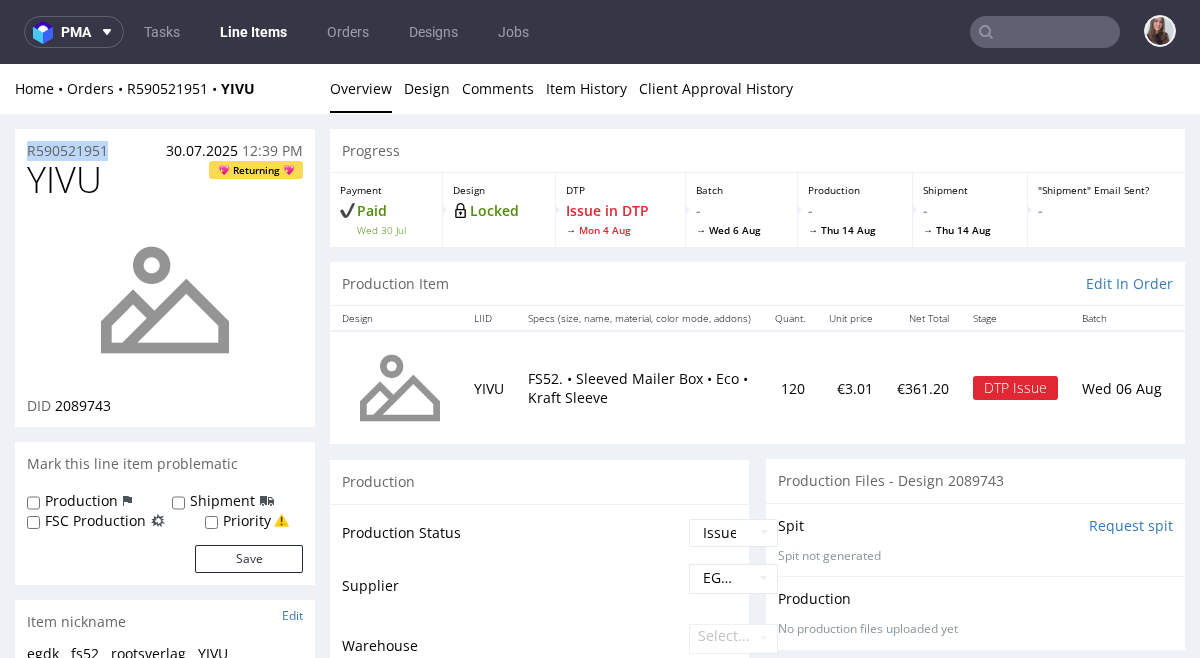 drag, startPoint x: 117, startPoint y: 148, endPoint x: 20, endPoint y: 148, distance: 97 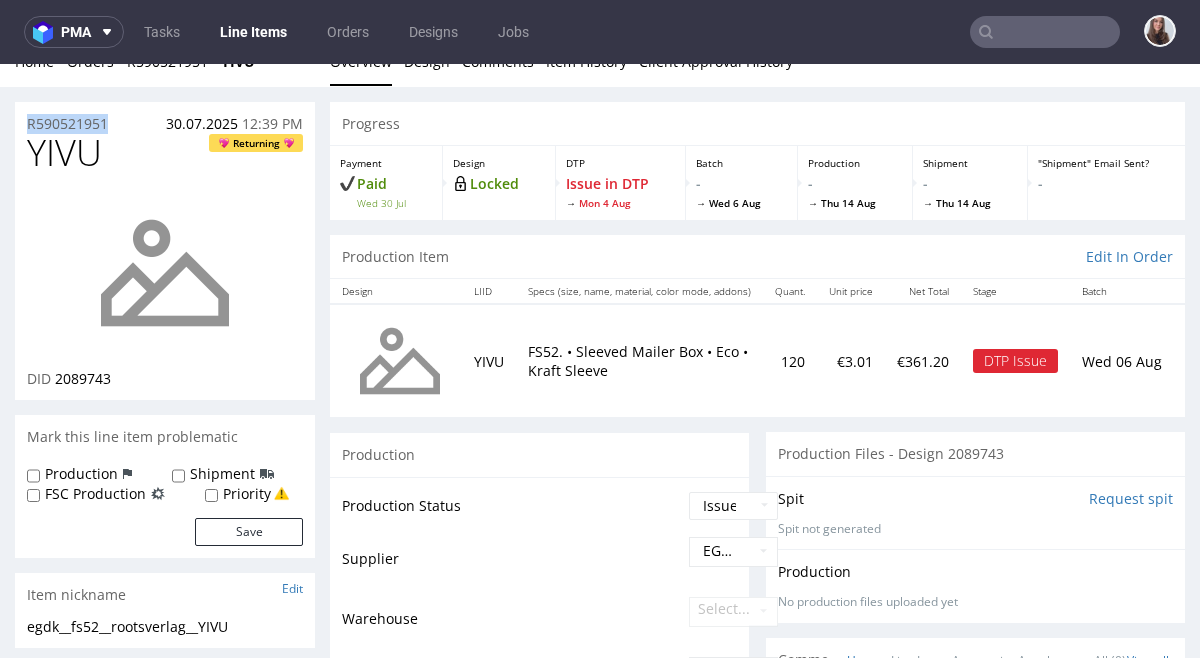 scroll, scrollTop: 0, scrollLeft: 0, axis: both 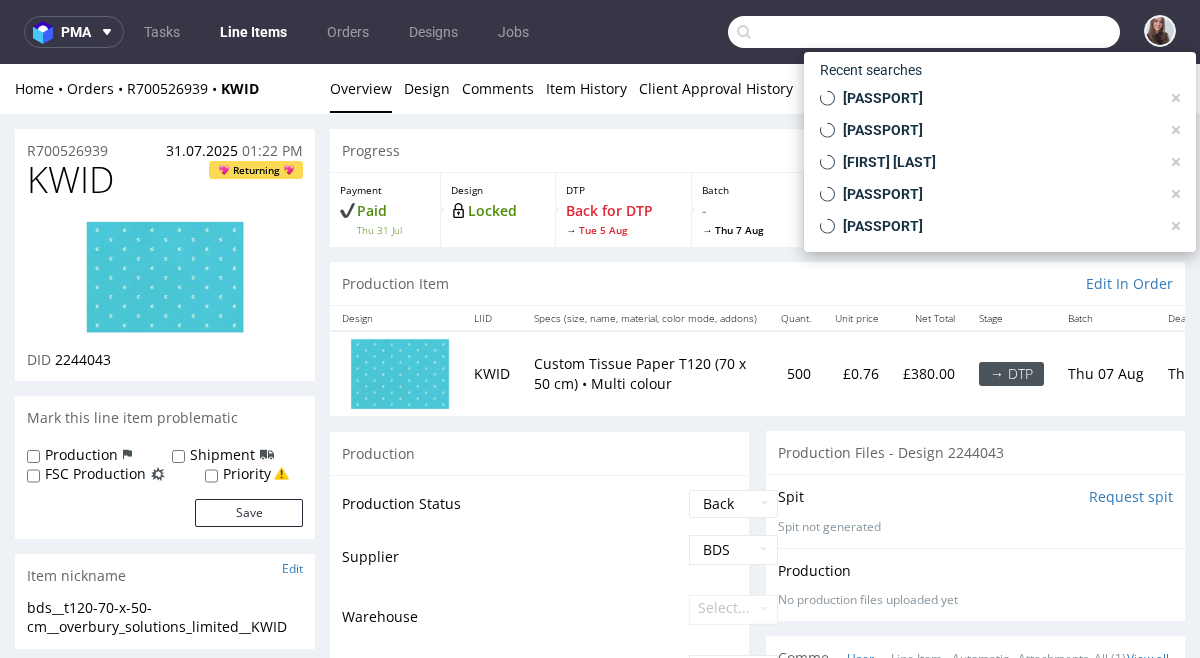 click at bounding box center (924, 32) 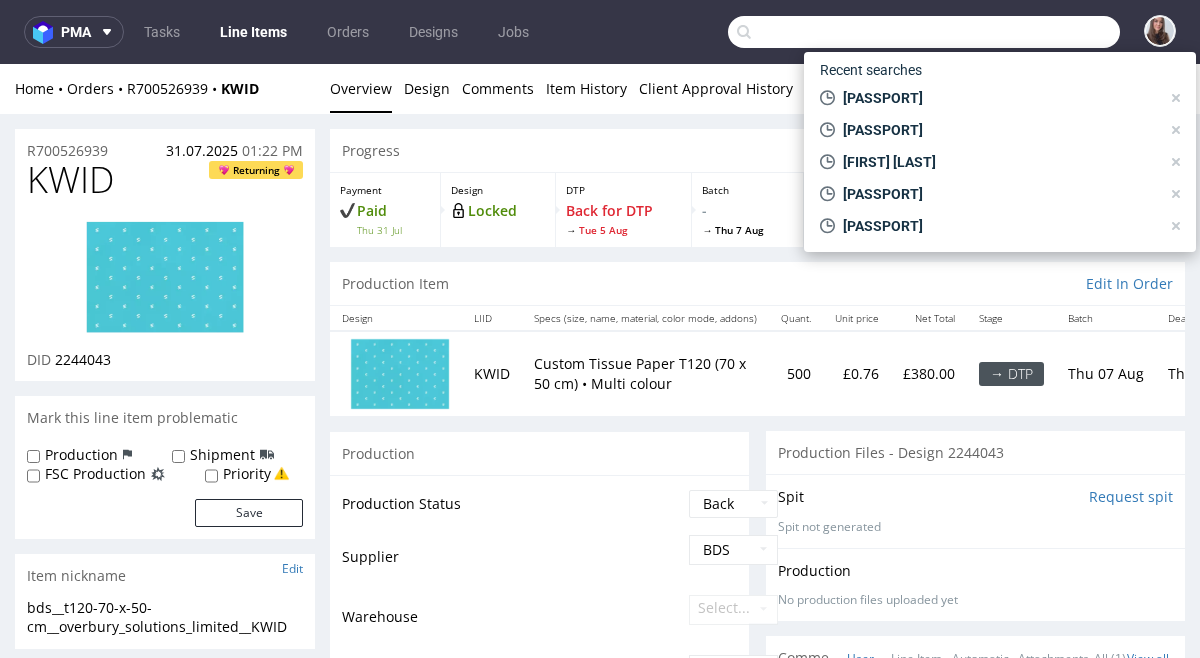paste on "R590521951" 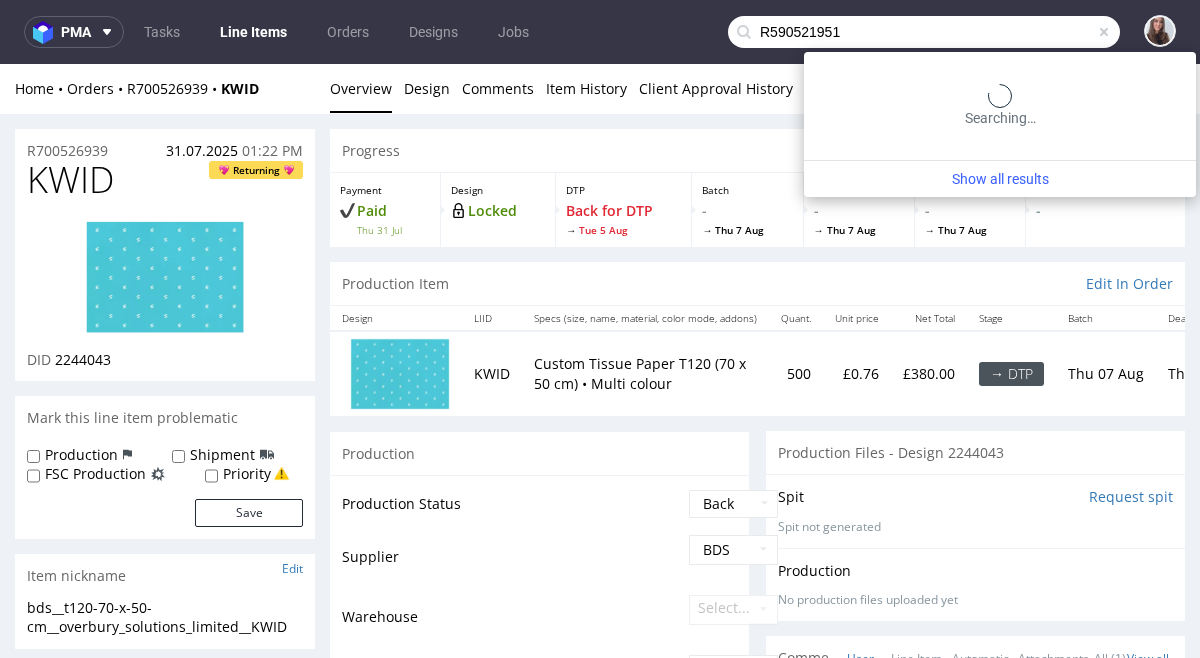 type on "R590521951" 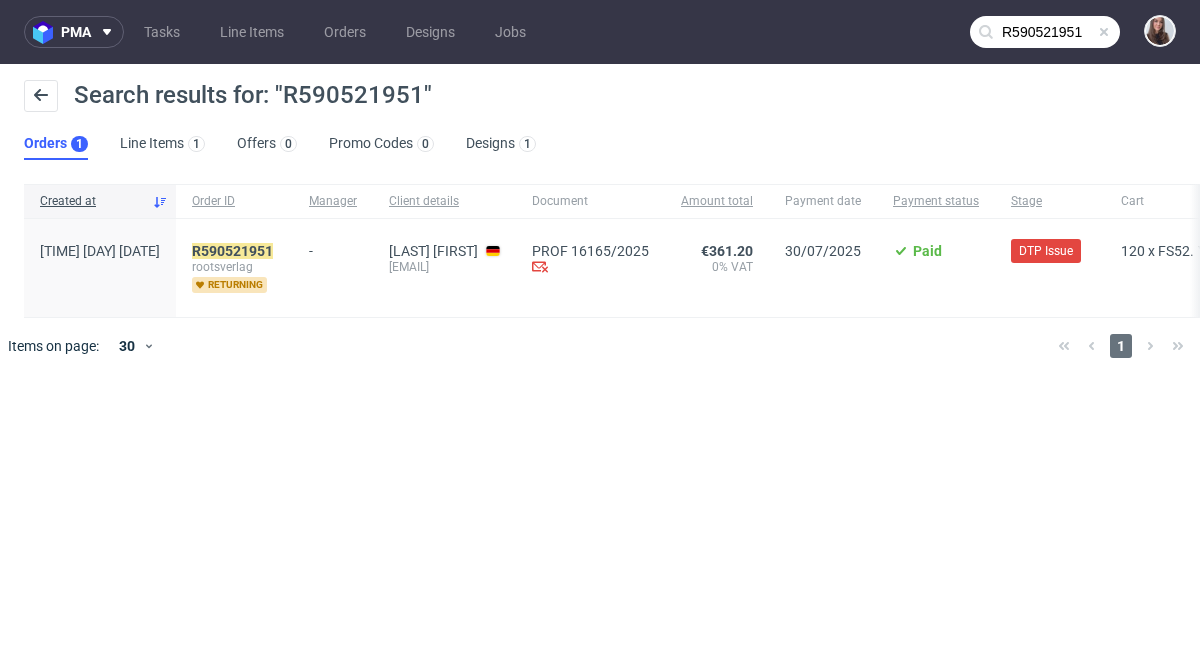click on "-" at bounding box center [333, 268] 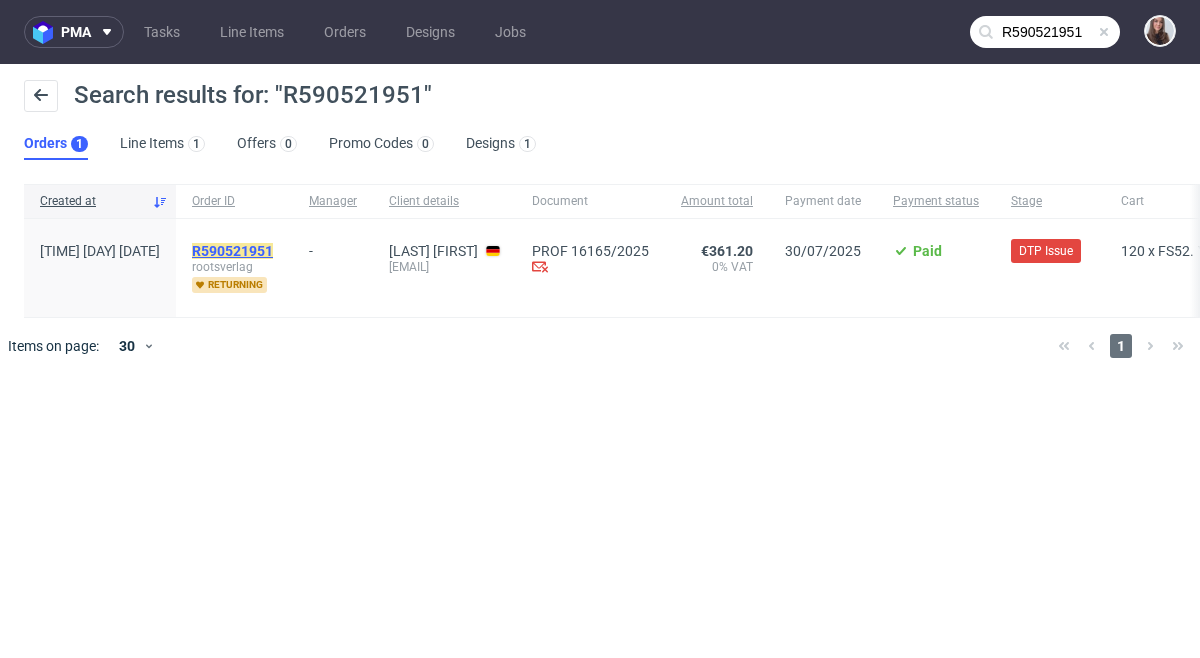 click on "R590521951" 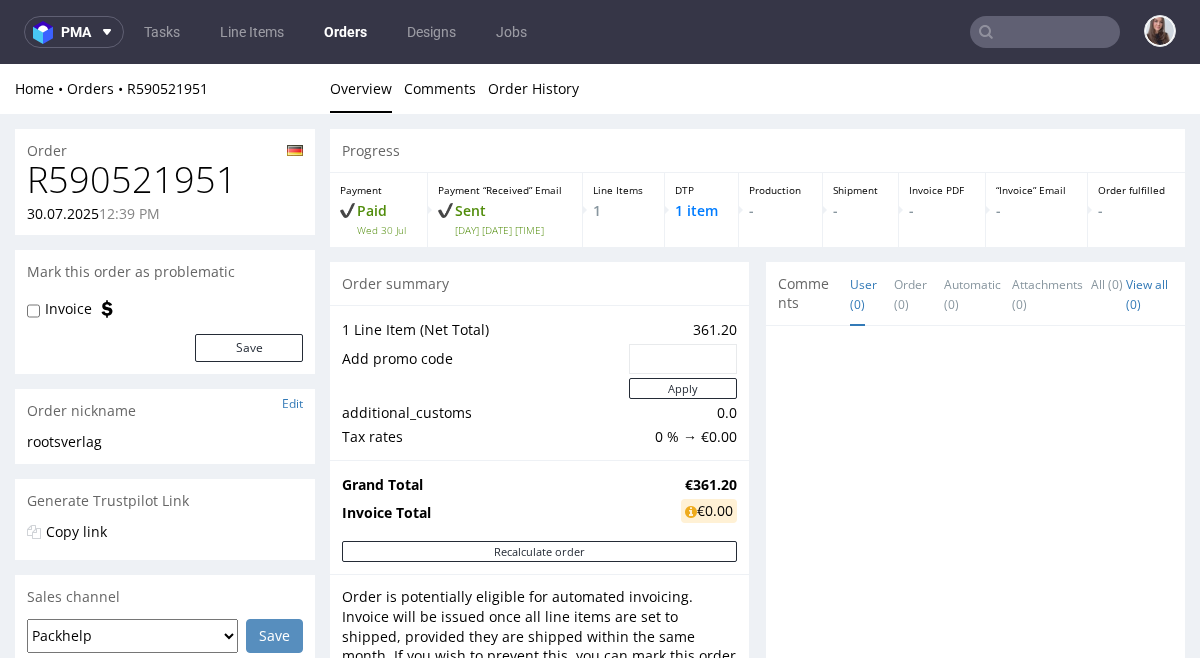 scroll, scrollTop: 0, scrollLeft: 0, axis: both 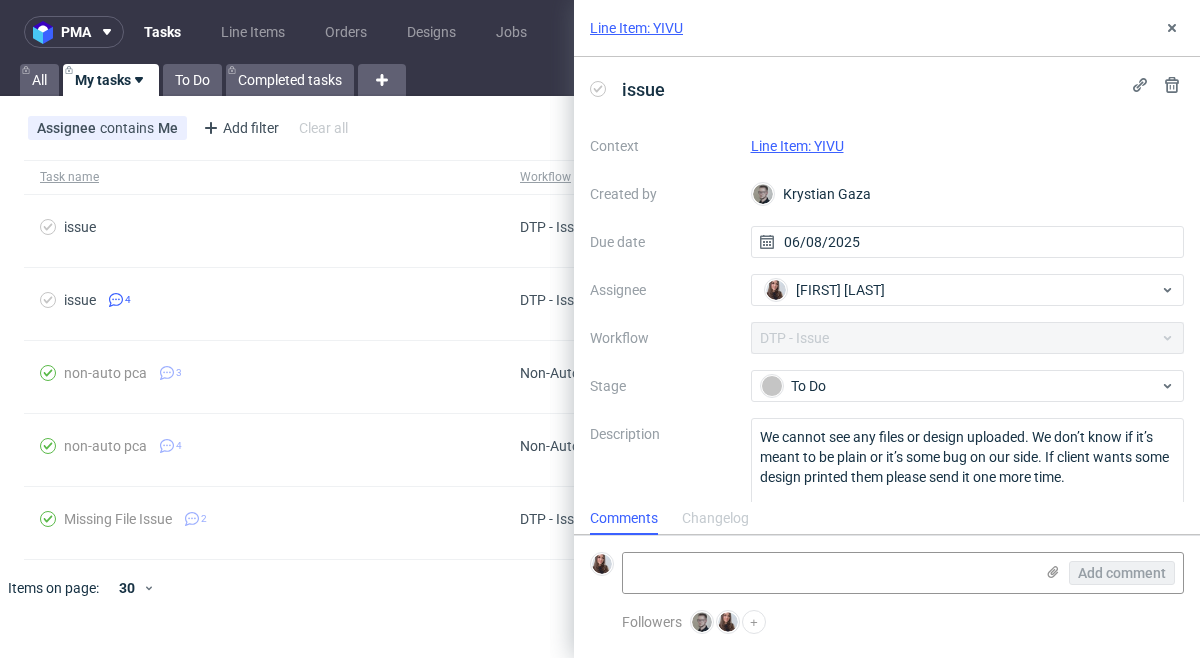 click on "Line Item: YIVU" at bounding box center (797, 146) 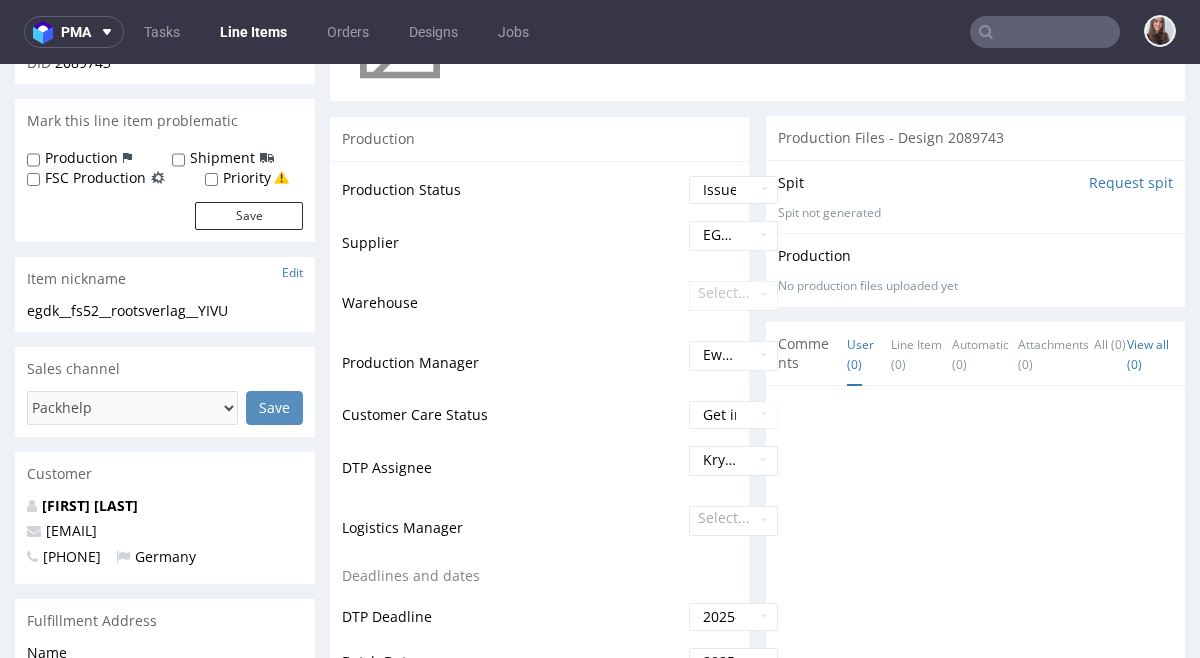 scroll, scrollTop: 364, scrollLeft: 0, axis: vertical 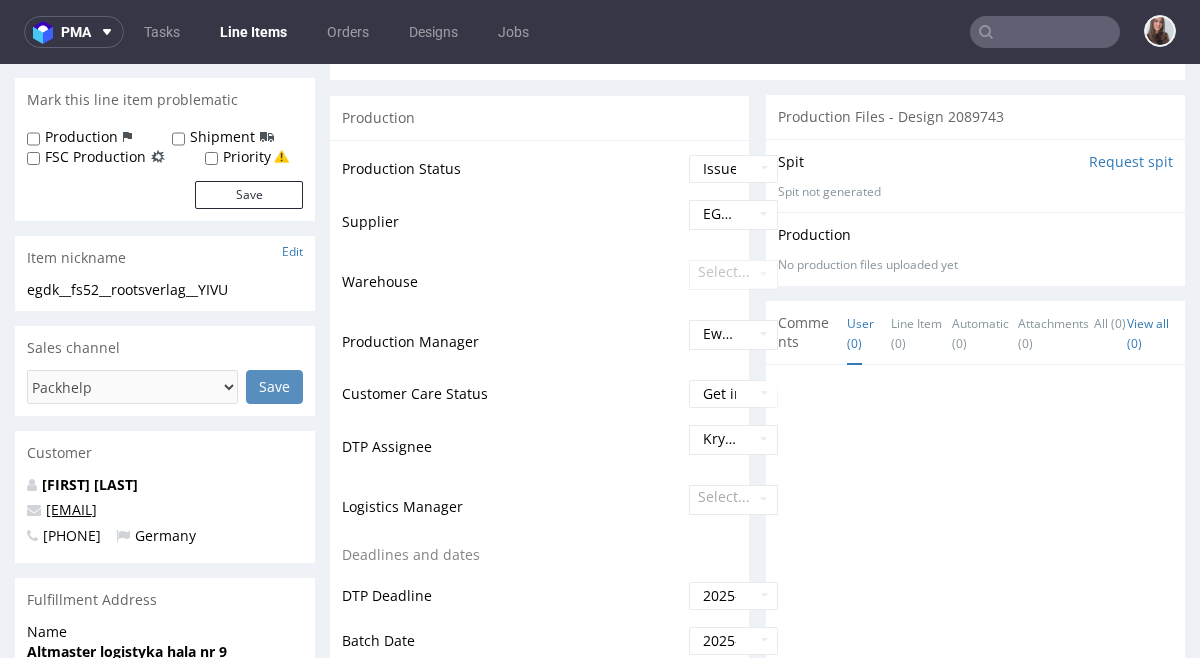 drag, startPoint x: 267, startPoint y: 512, endPoint x: 49, endPoint y: 512, distance: 218 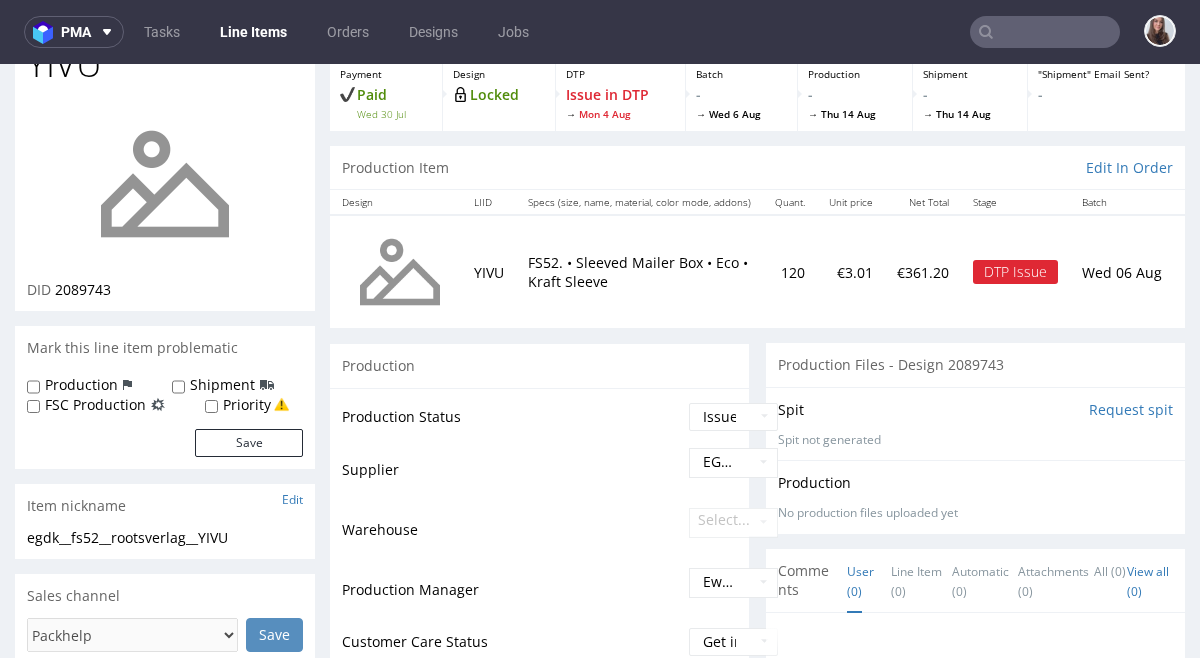 scroll, scrollTop: 0, scrollLeft: 0, axis: both 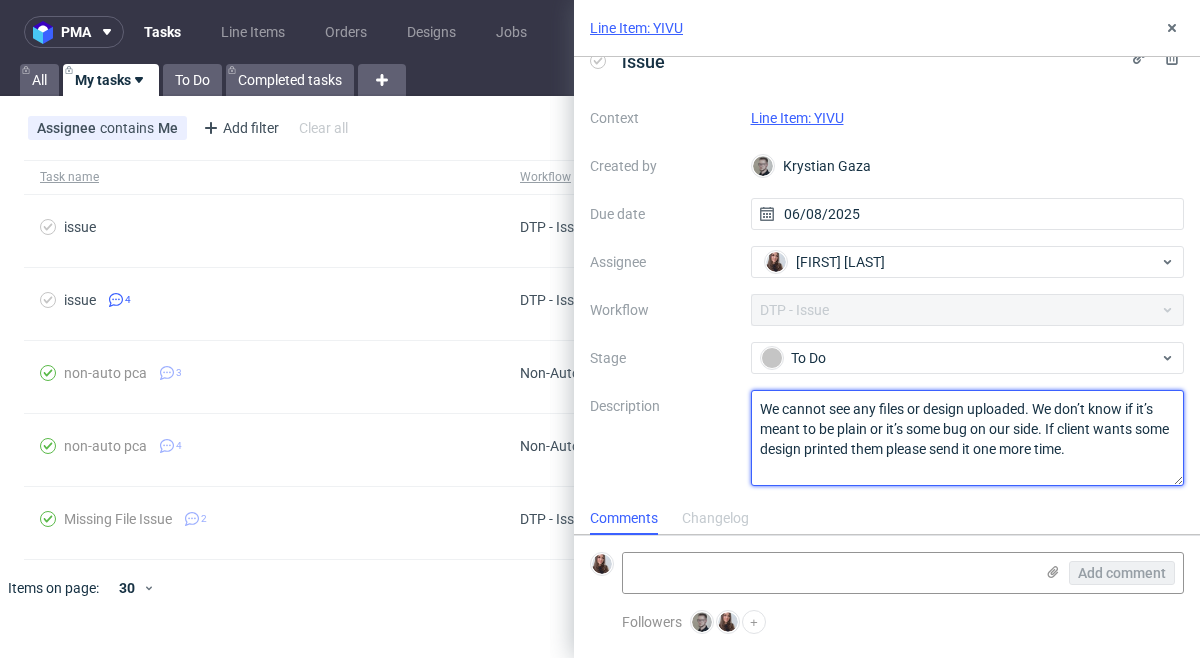 drag, startPoint x: 766, startPoint y: 404, endPoint x: 943, endPoint y: 405, distance: 177.00282 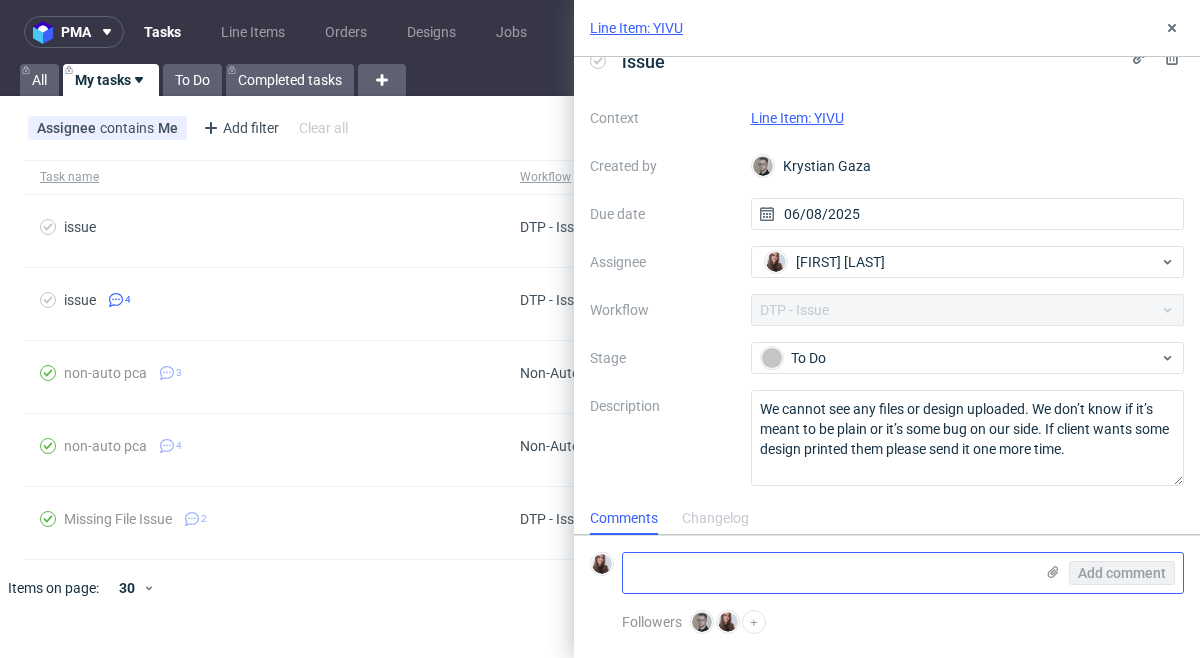 click at bounding box center (828, 573) 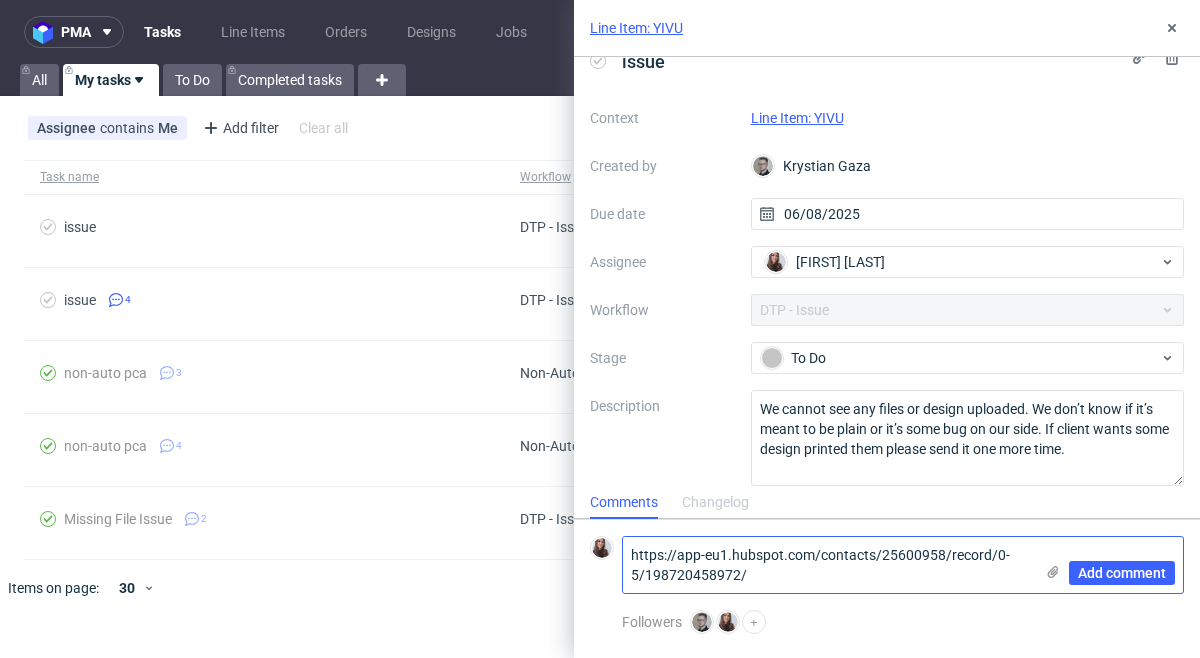scroll, scrollTop: 0, scrollLeft: 0, axis: both 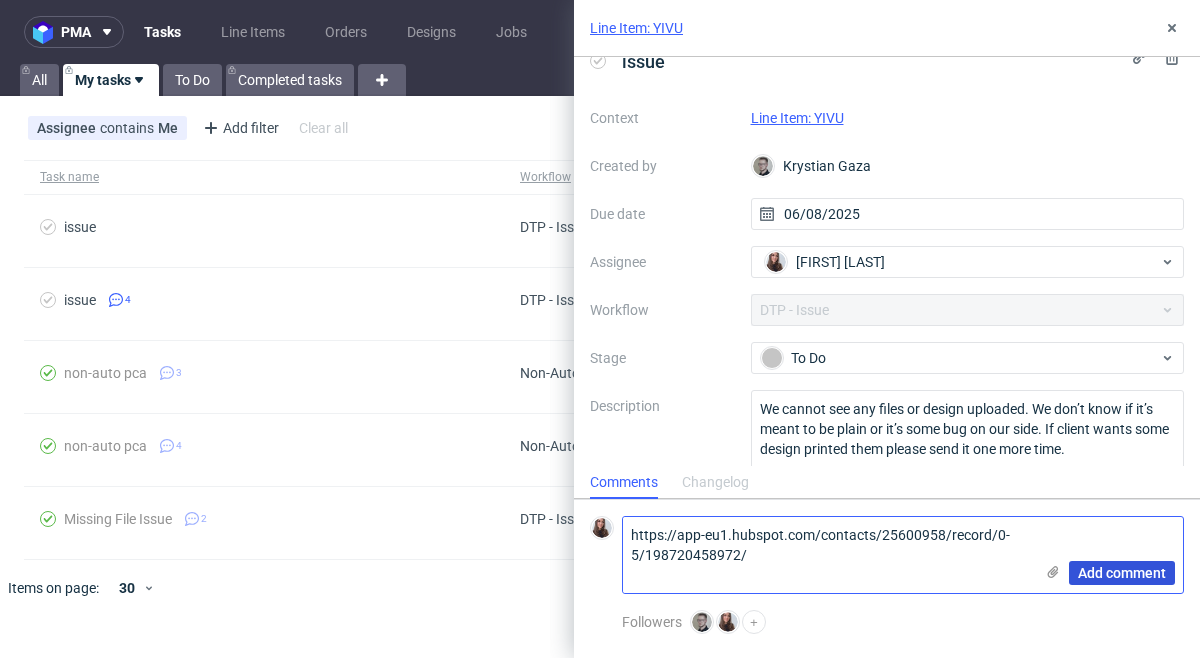 type on "https://app-eu1.hubspot.com/contacts/25600958/record/0-5/198720458972/" 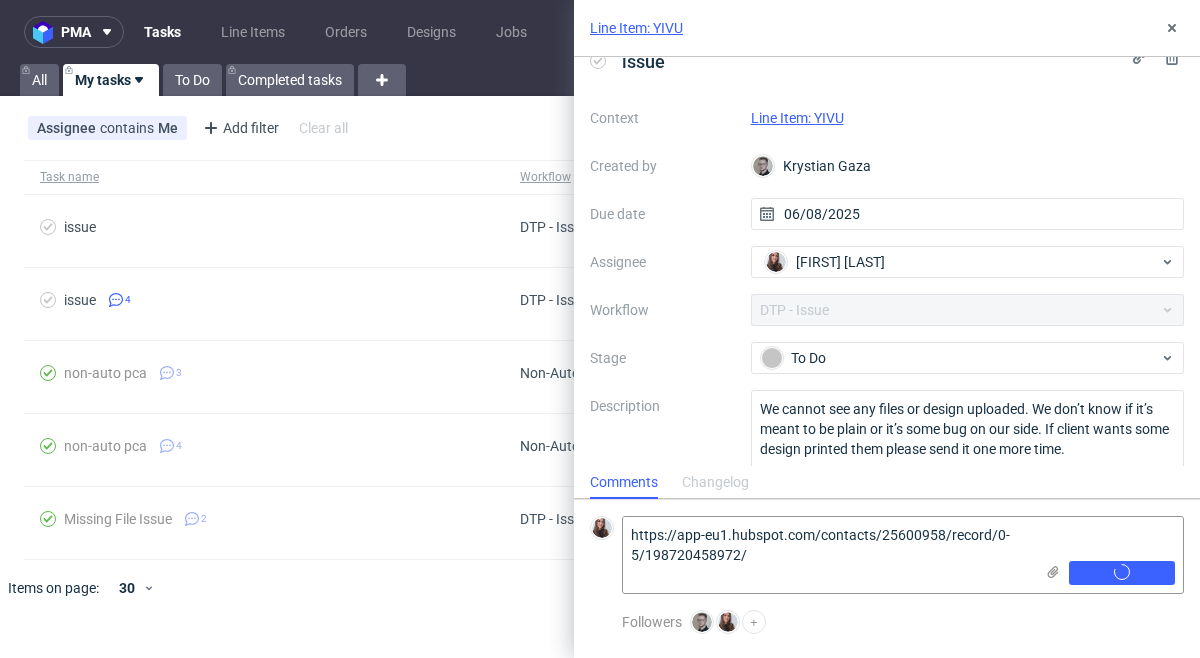 scroll, scrollTop: 0, scrollLeft: 0, axis: both 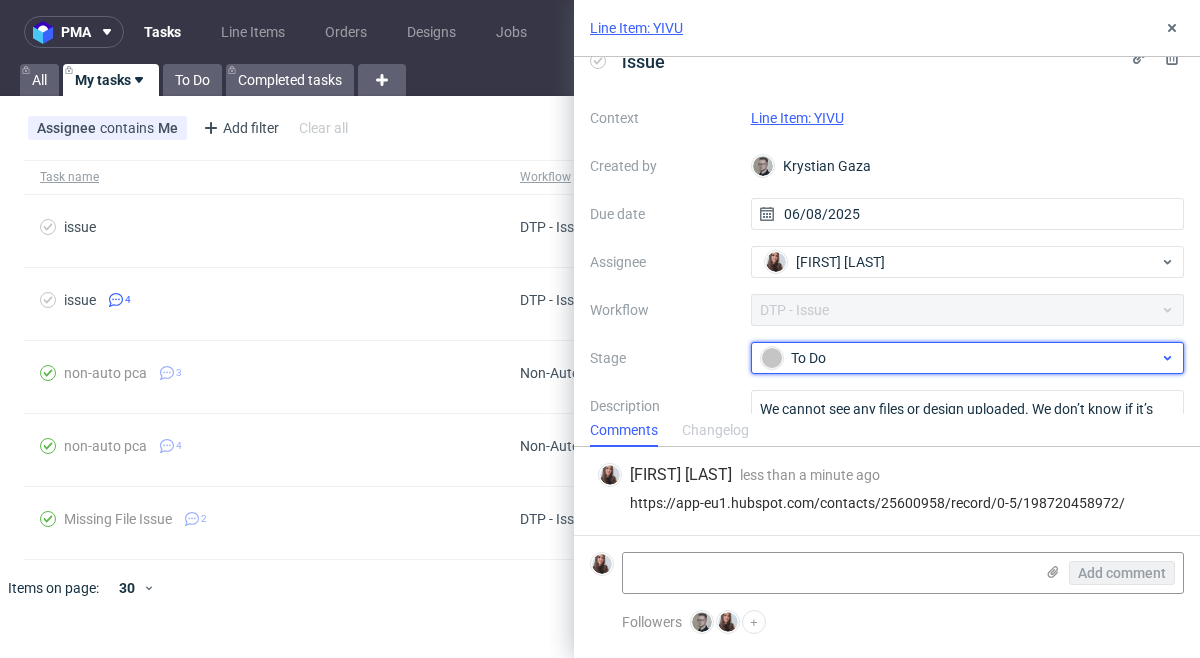 click on "To Do" at bounding box center [960, 358] 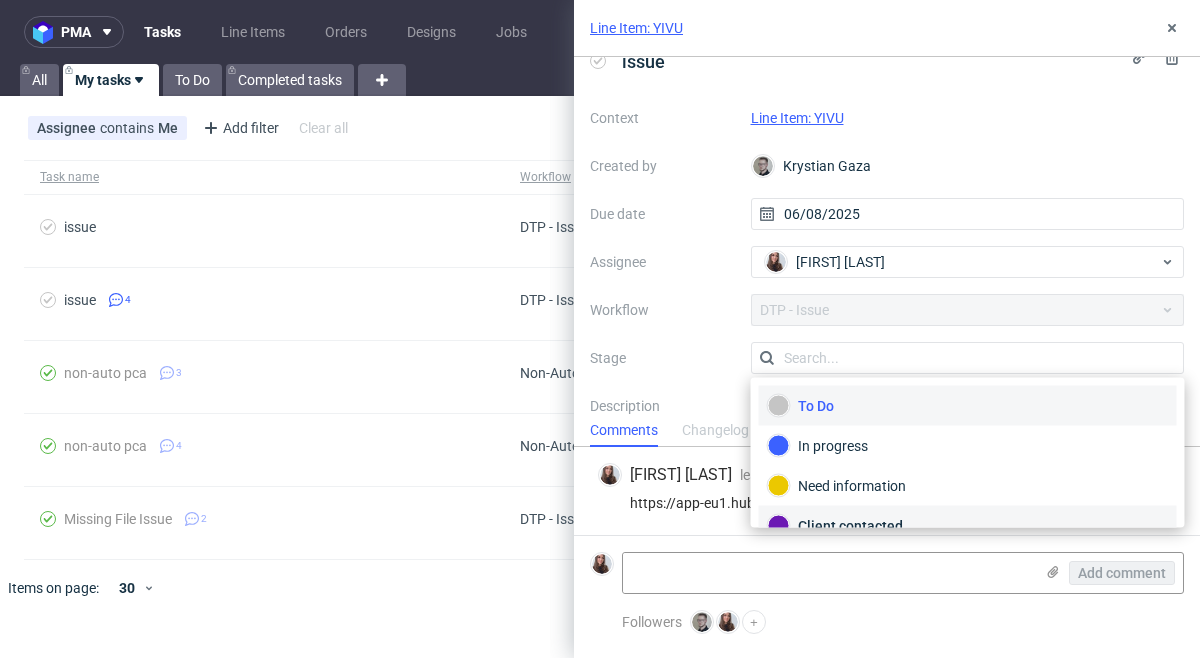 click on "Client contacted" at bounding box center (968, 526) 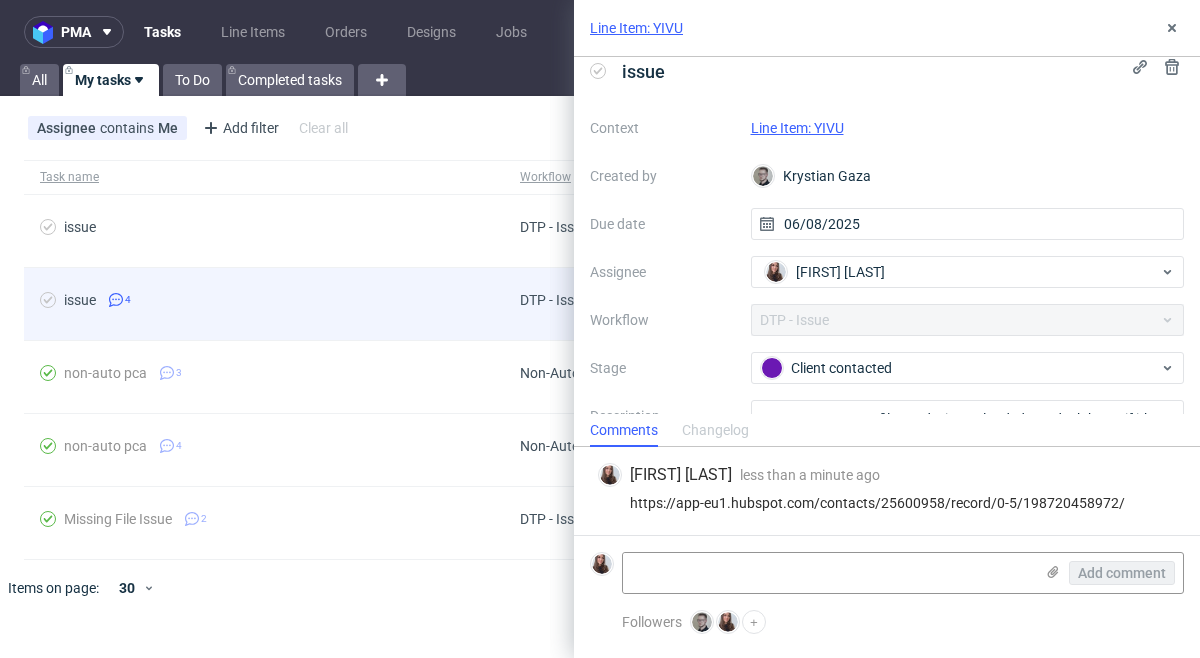 scroll, scrollTop: 0, scrollLeft: 0, axis: both 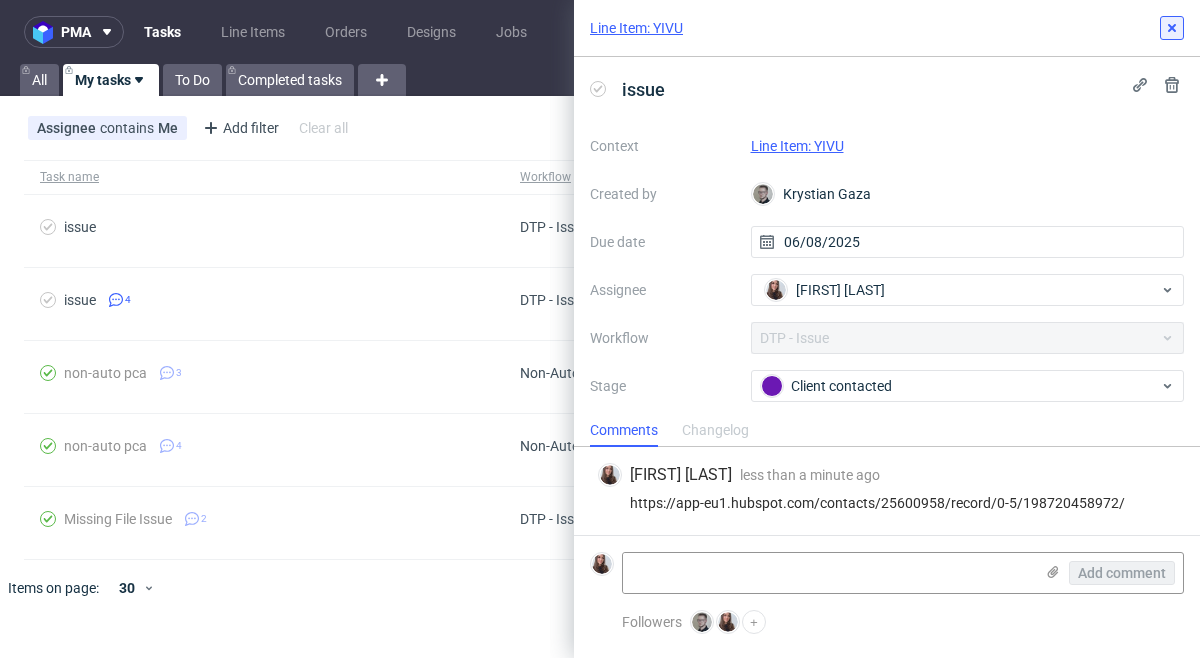 click 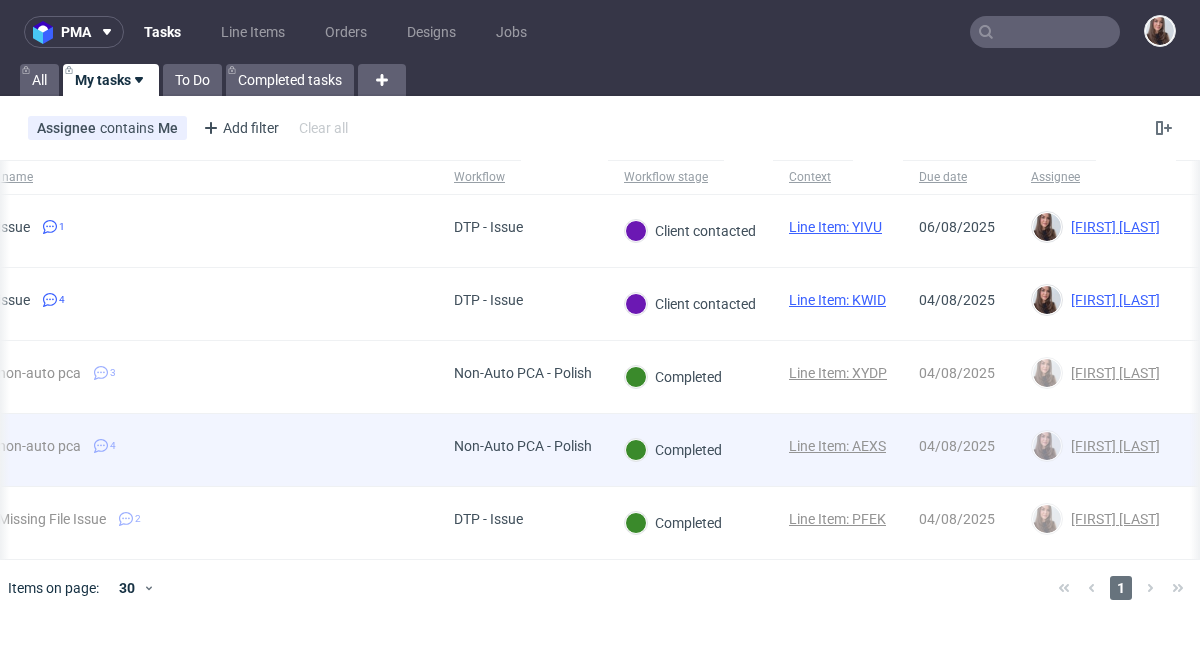 scroll, scrollTop: 0, scrollLeft: 68, axis: horizontal 